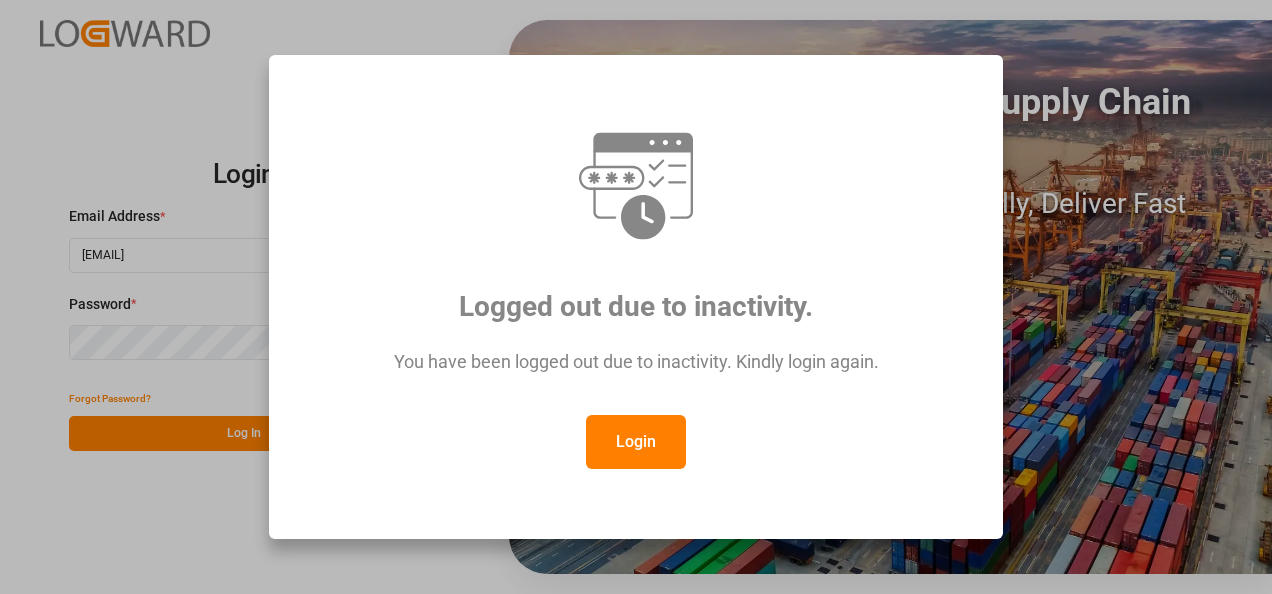 scroll, scrollTop: 0, scrollLeft: 0, axis: both 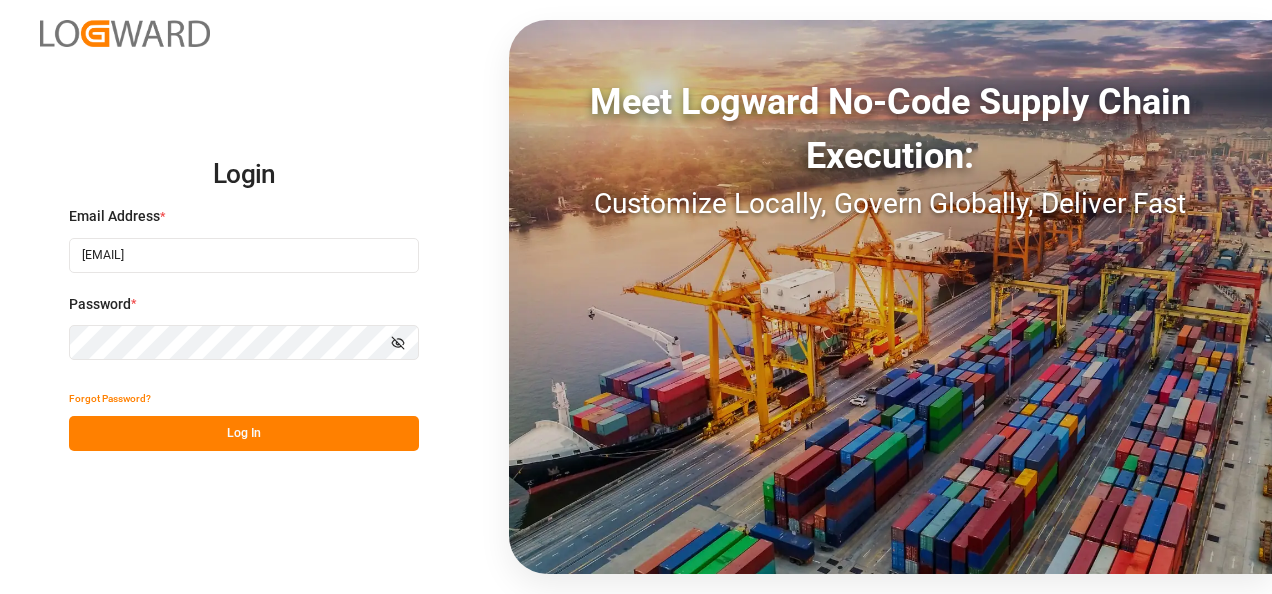 click on "Log In" at bounding box center (244, 433) 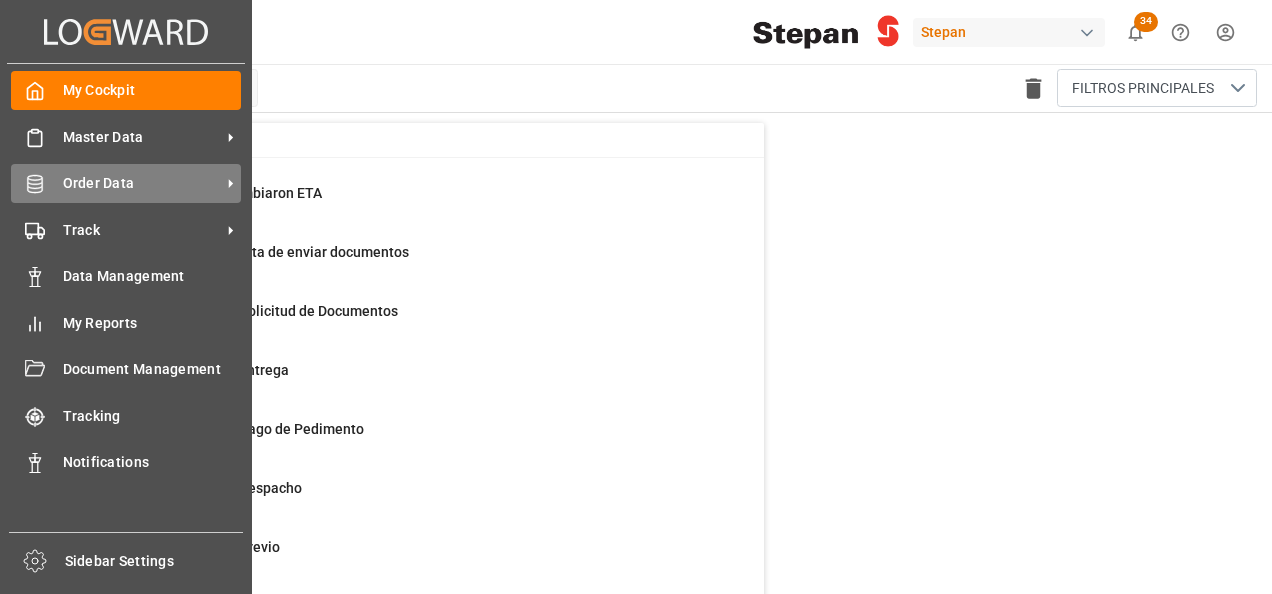 click on "Order Data" at bounding box center [142, 137] 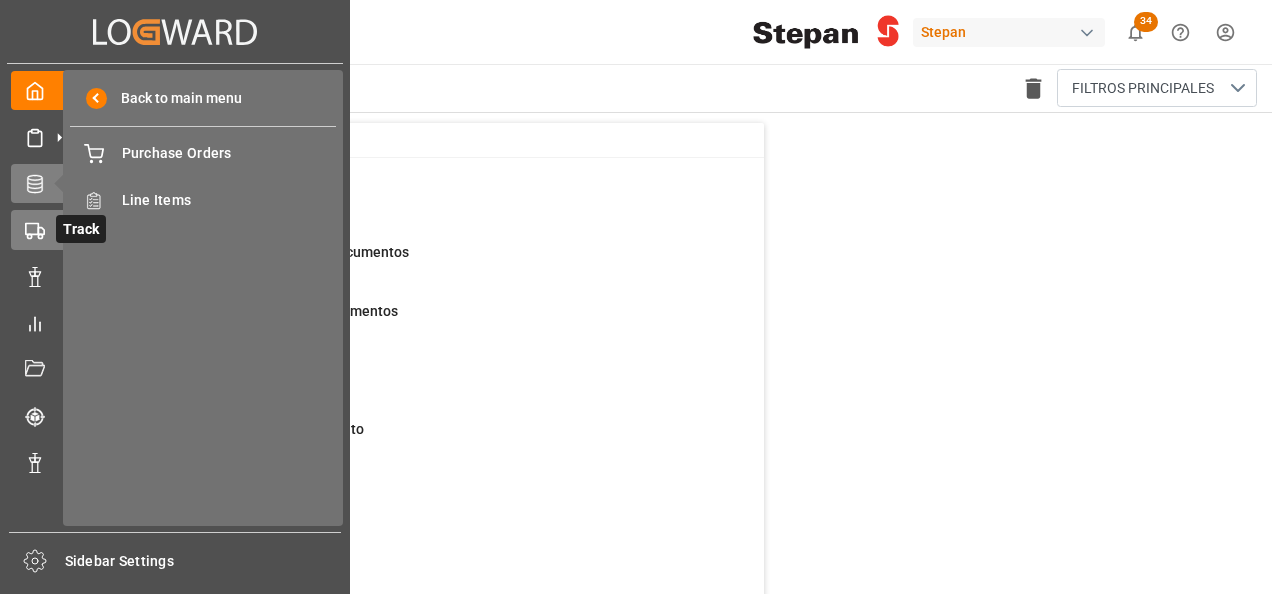 click on "Track Track" at bounding box center [175, 229] 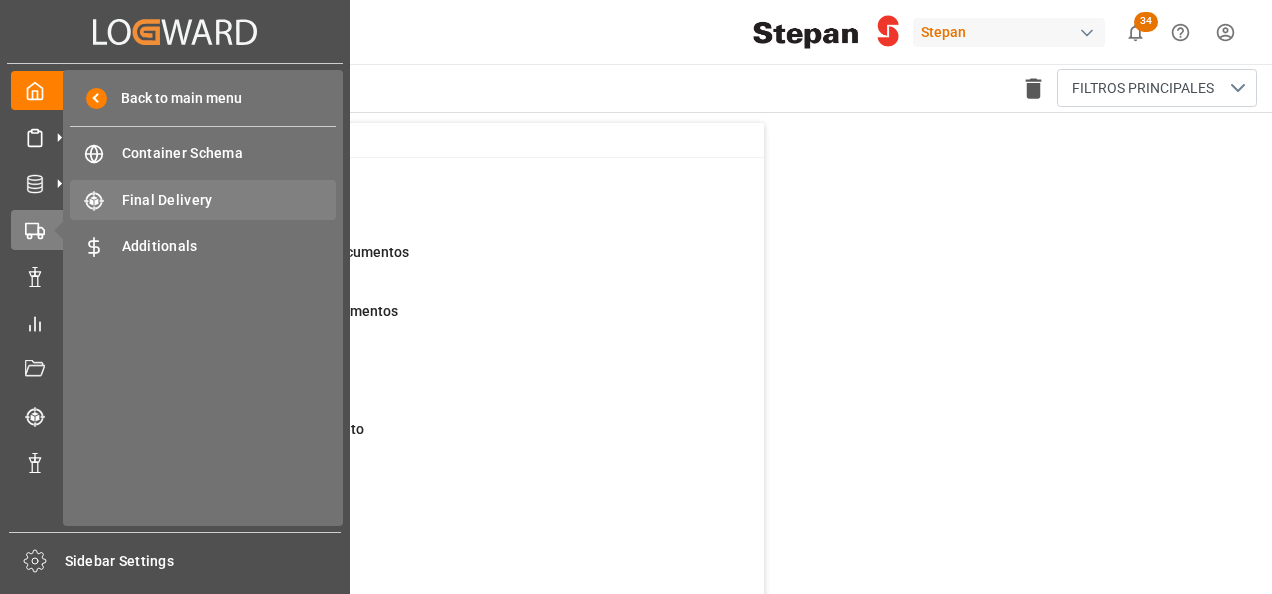click on "Final Delivery" at bounding box center [229, 200] 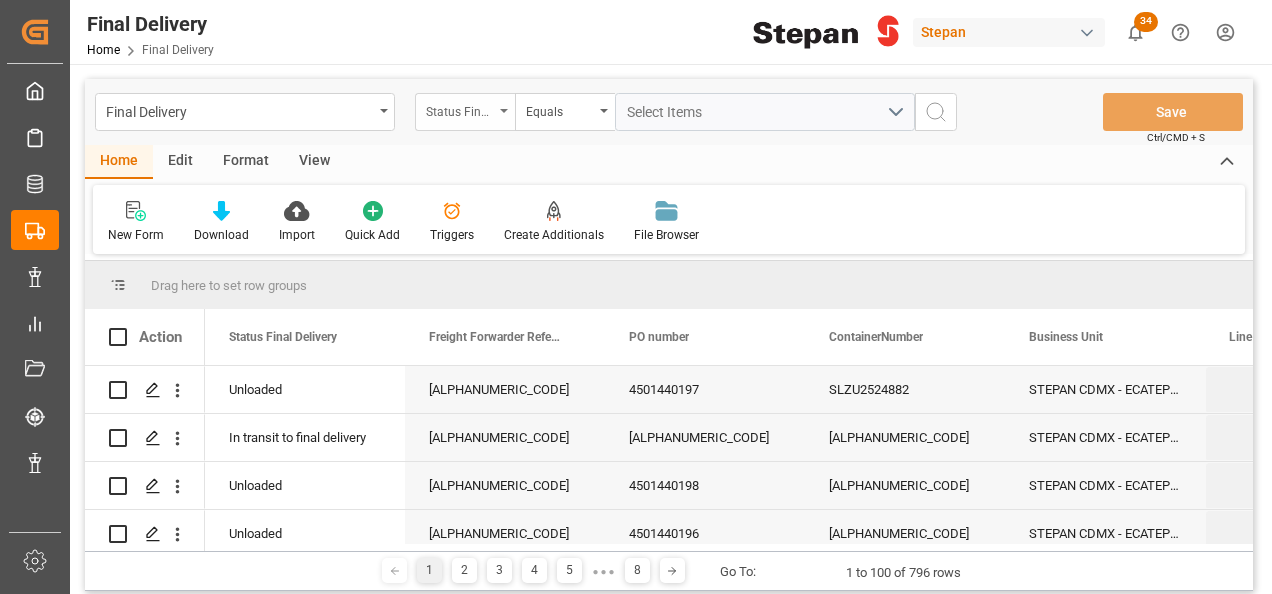 click on "Status Final Delivery" at bounding box center (460, 109) 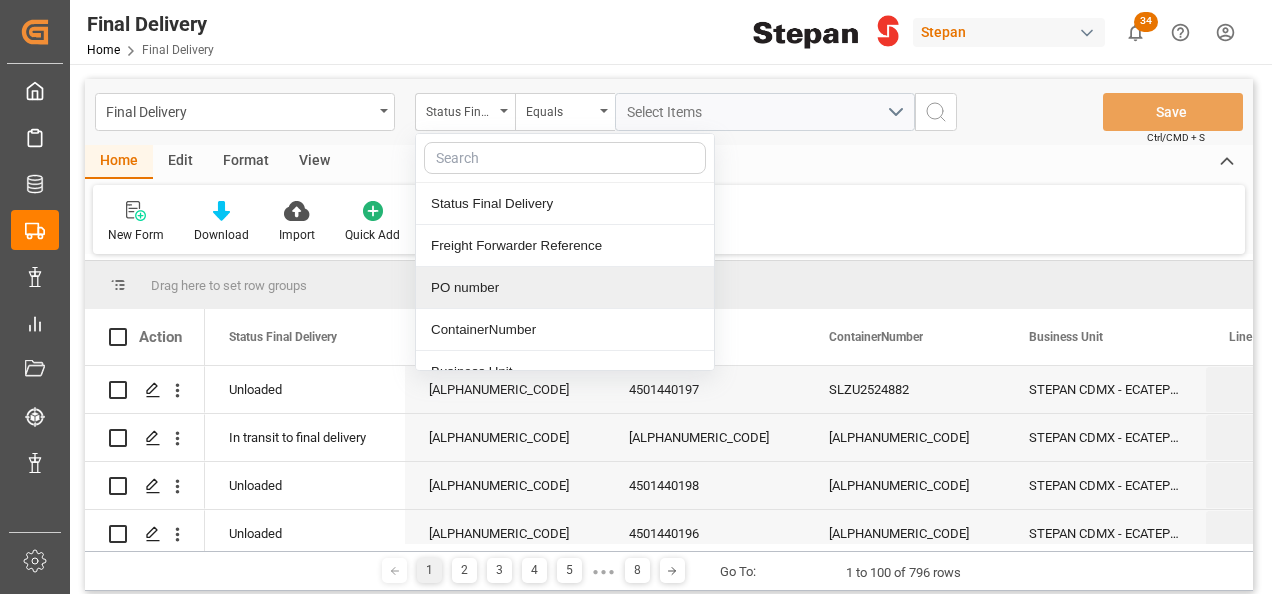 click on "PO number" at bounding box center [565, 288] 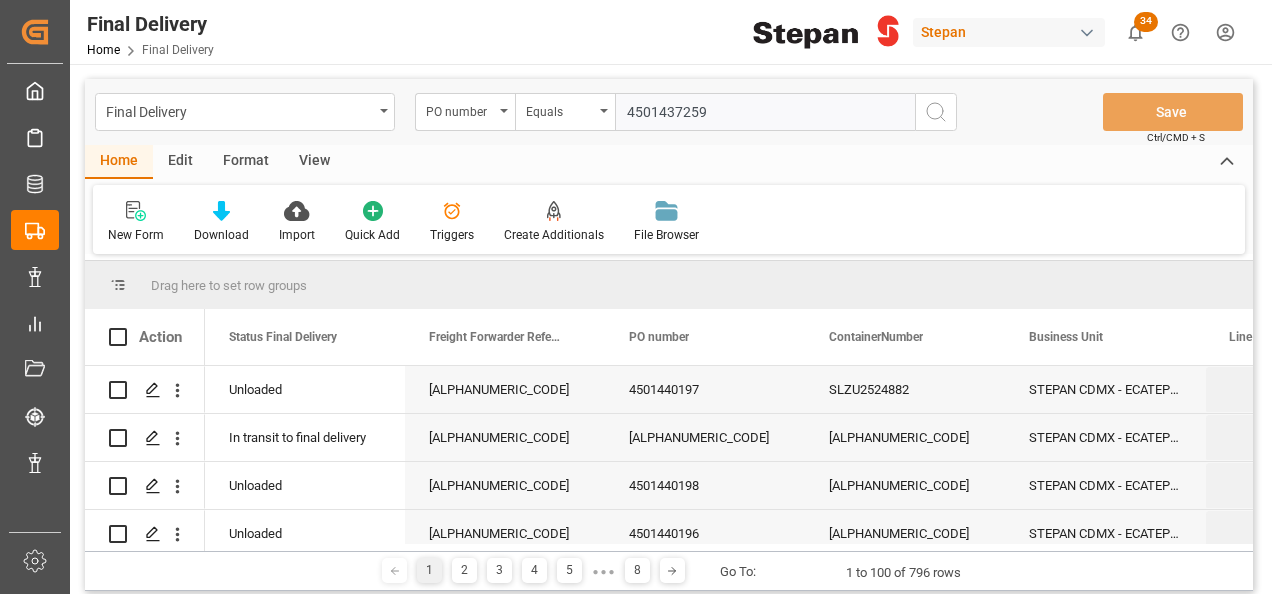 type on "4501437259" 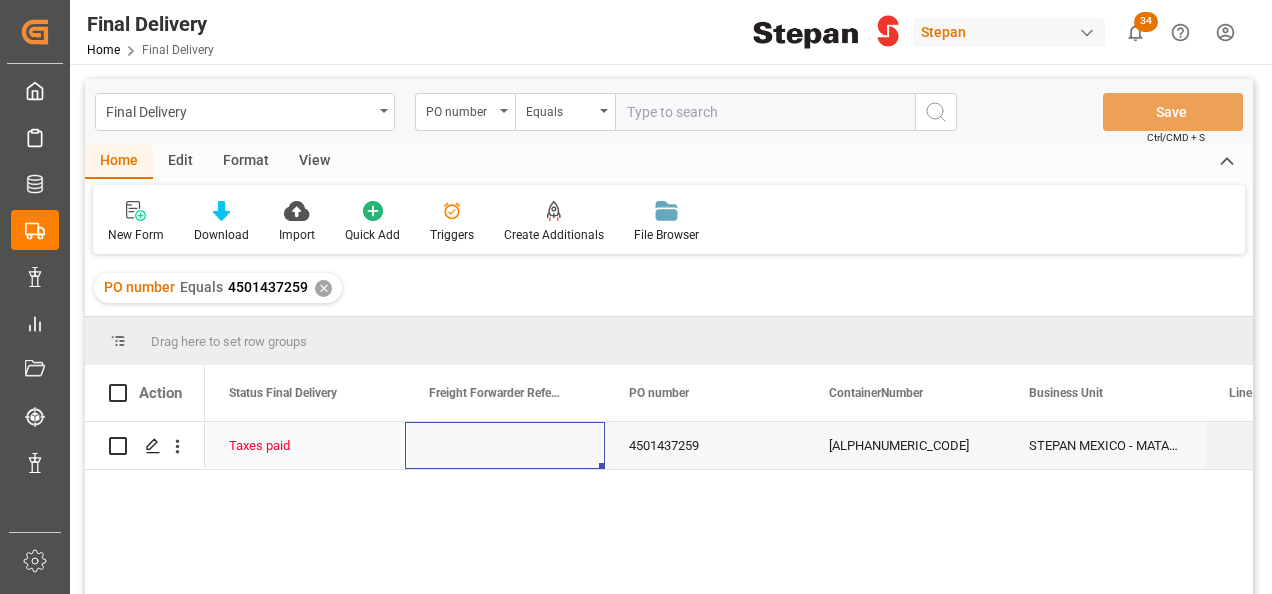 click at bounding box center (505, 445) 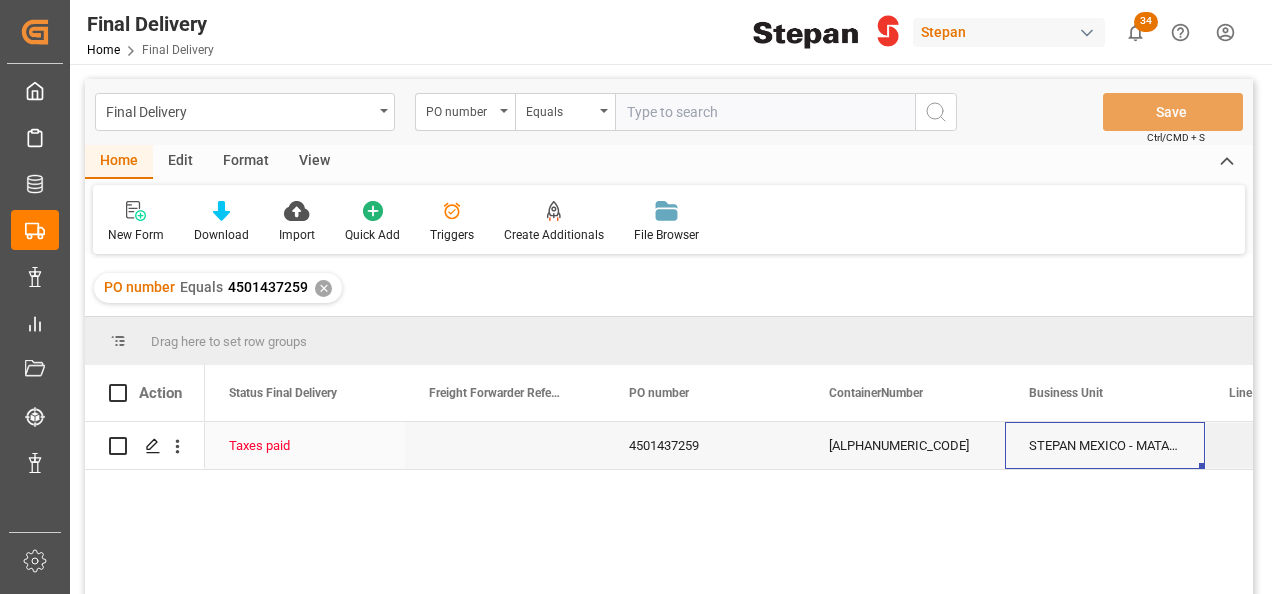 scroll, scrollTop: 0, scrollLeft: 158, axis: horizontal 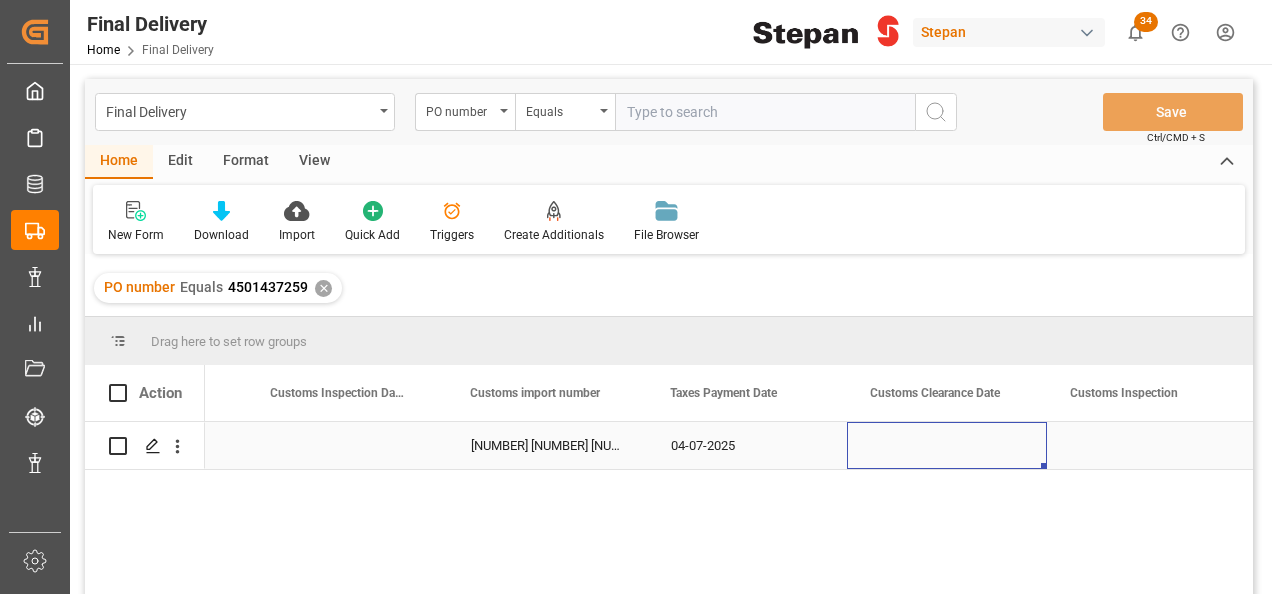 click at bounding box center (947, 445) 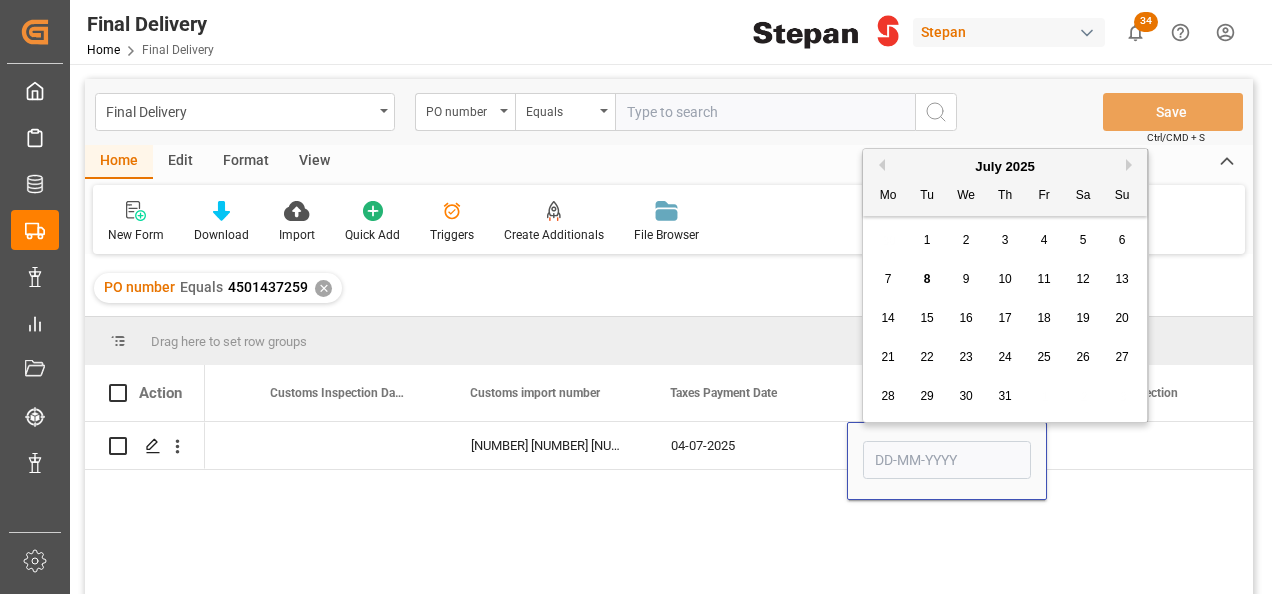 click on "8" at bounding box center (927, 279) 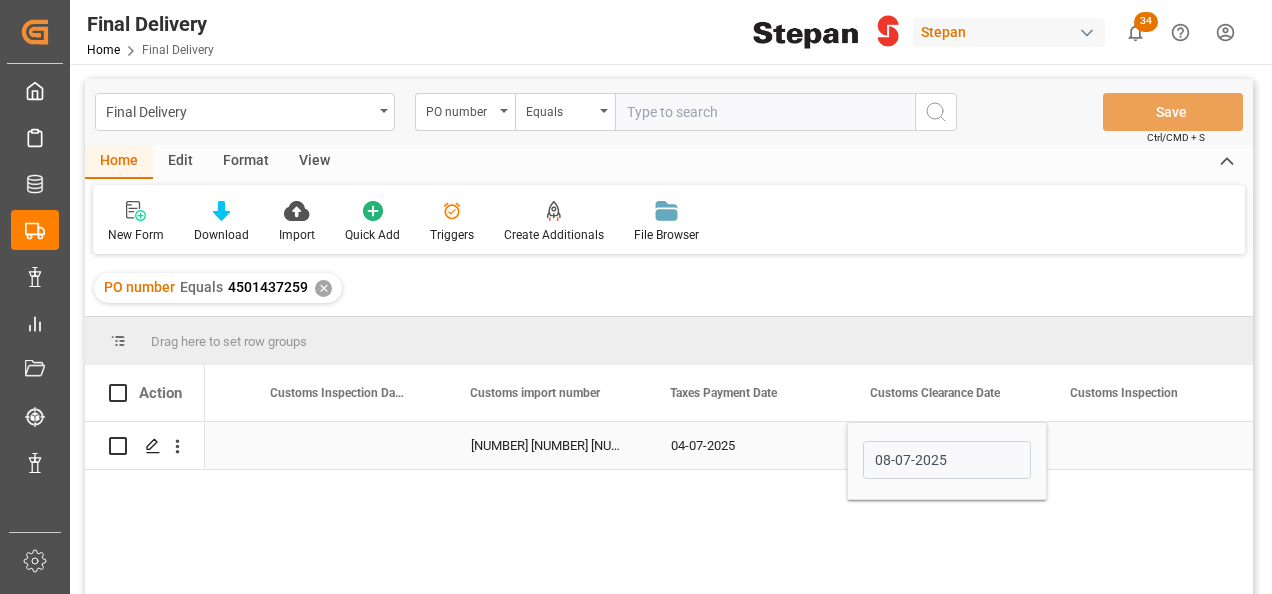 click at bounding box center (1147, 445) 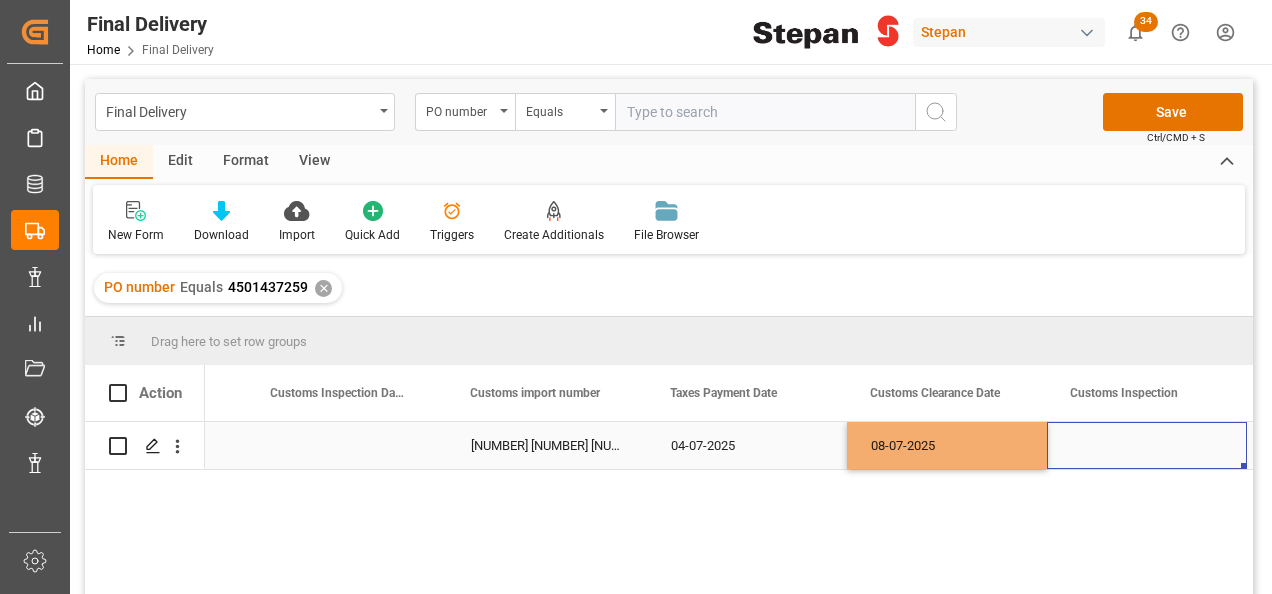 click at bounding box center (1147, 445) 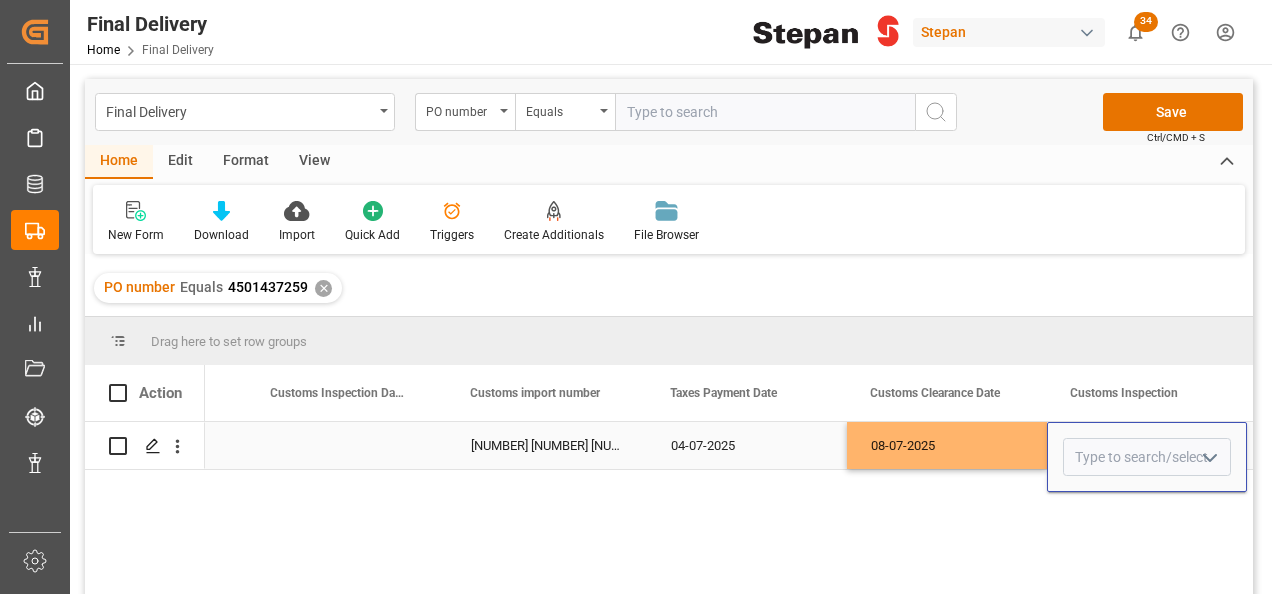 click at bounding box center [1210, 458] 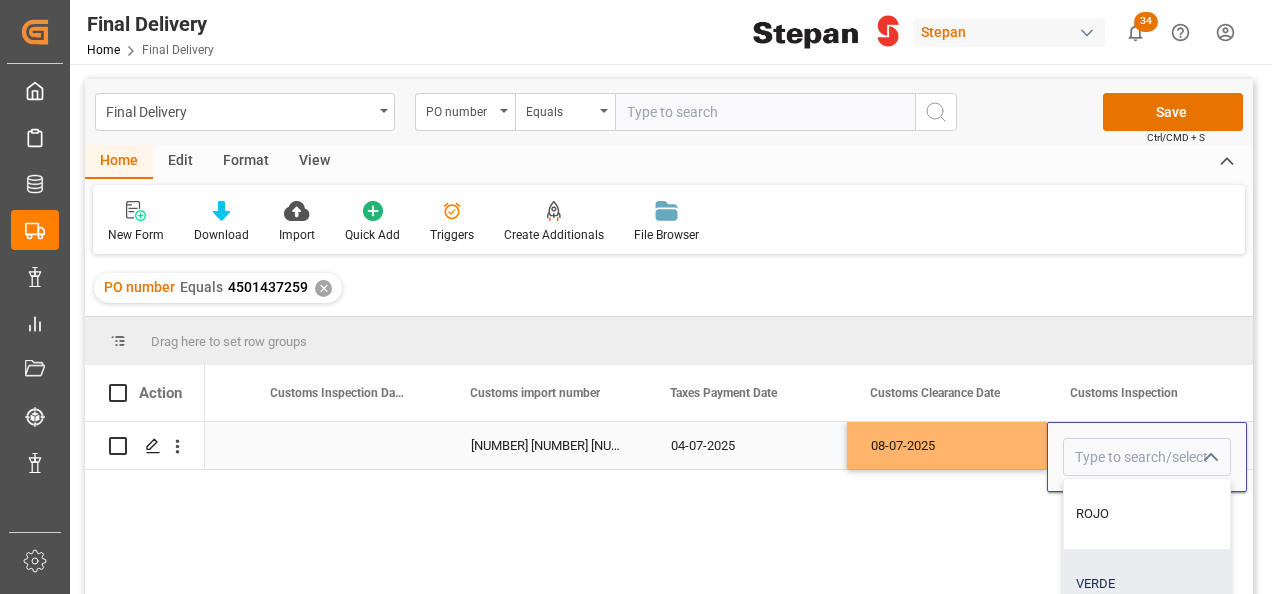 click on "VERDE" at bounding box center (1147, 584) 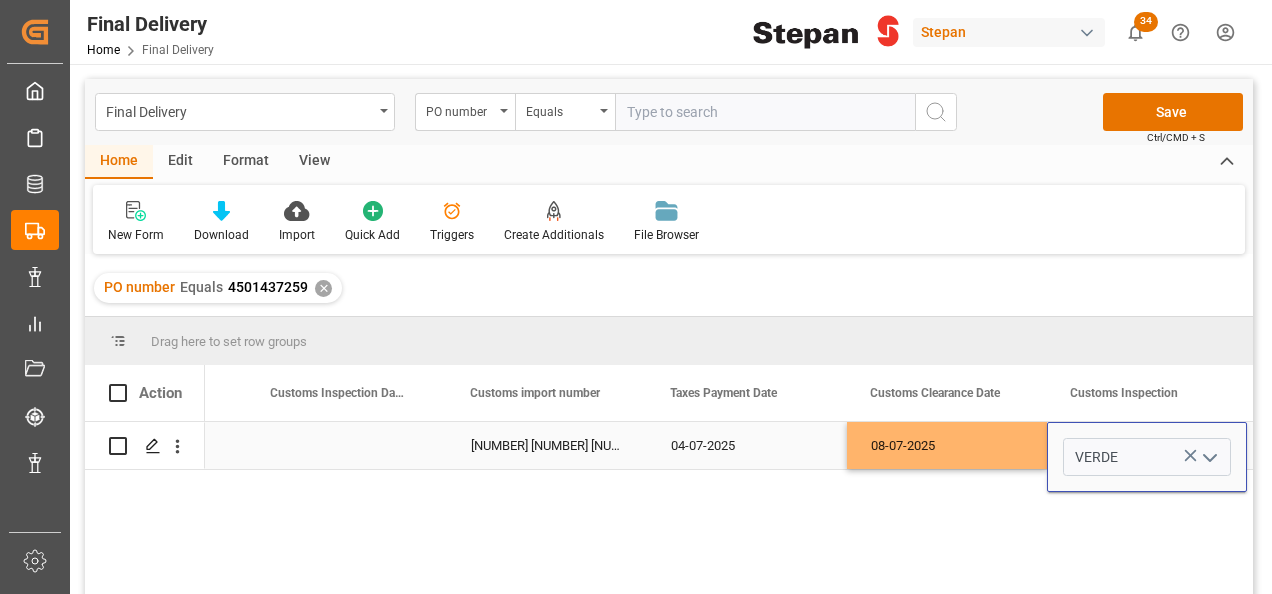 click on "08-07-2025" at bounding box center [947, 445] 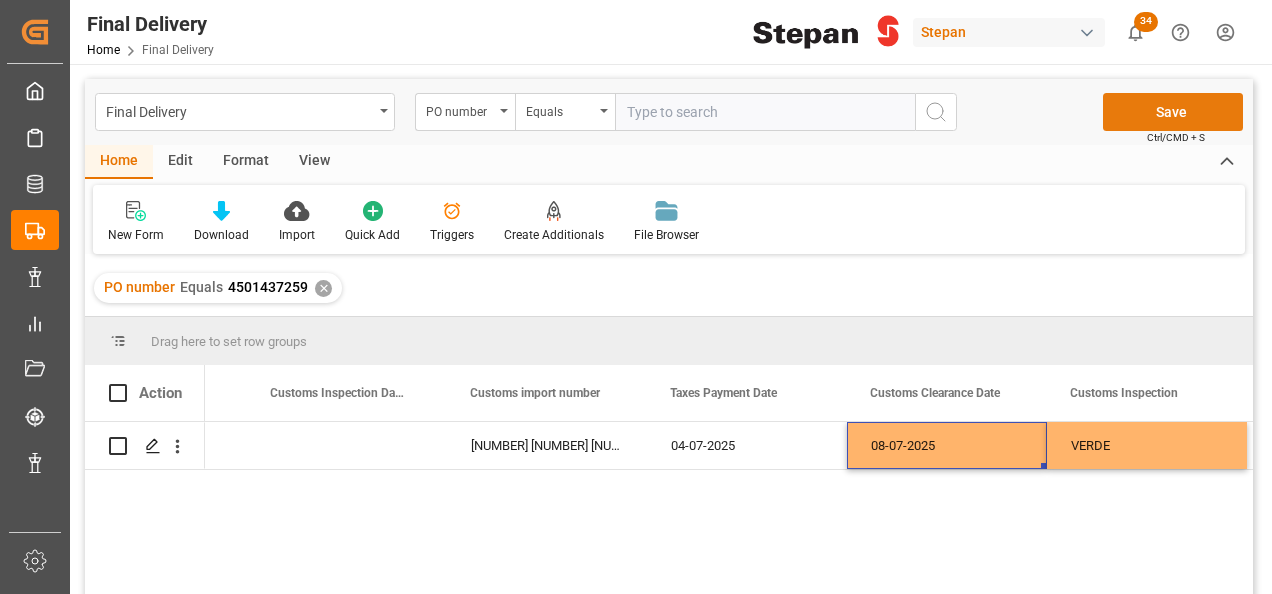 click on "Save" at bounding box center [1173, 112] 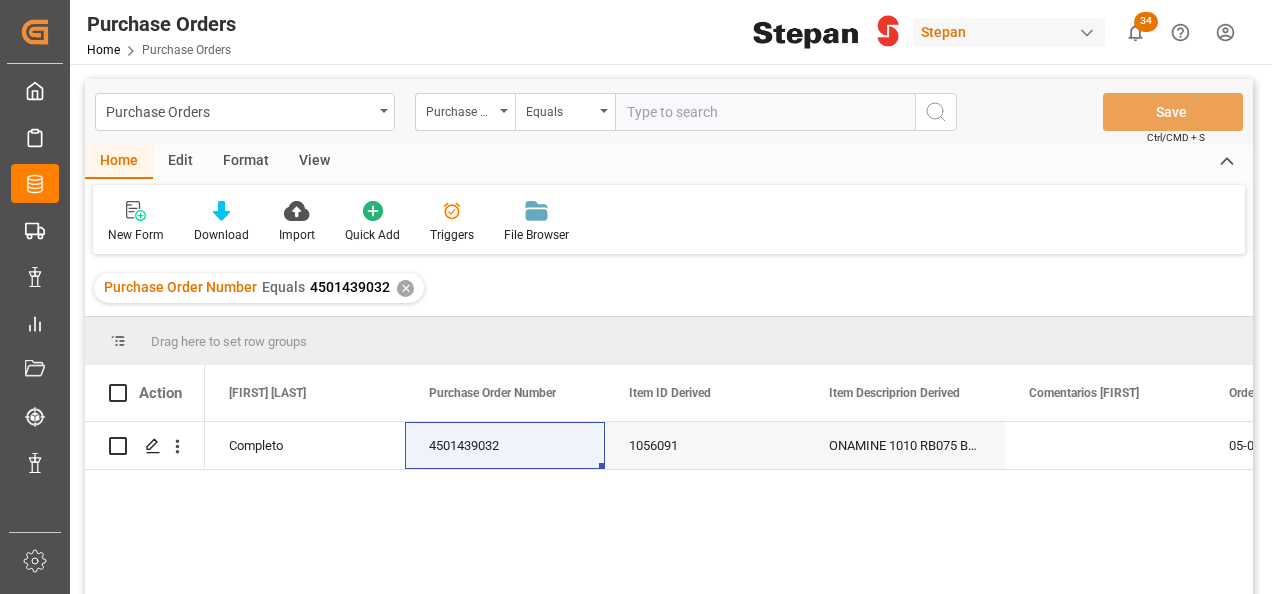 scroll, scrollTop: 0, scrollLeft: 0, axis: both 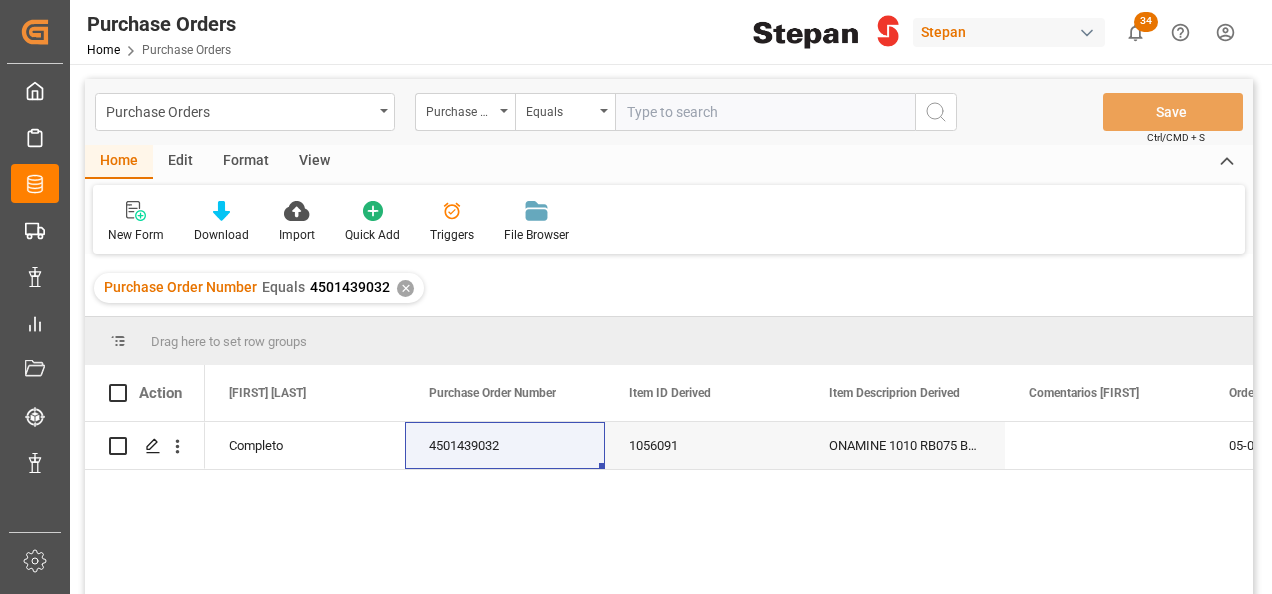 click on "✕" at bounding box center (405, 288) 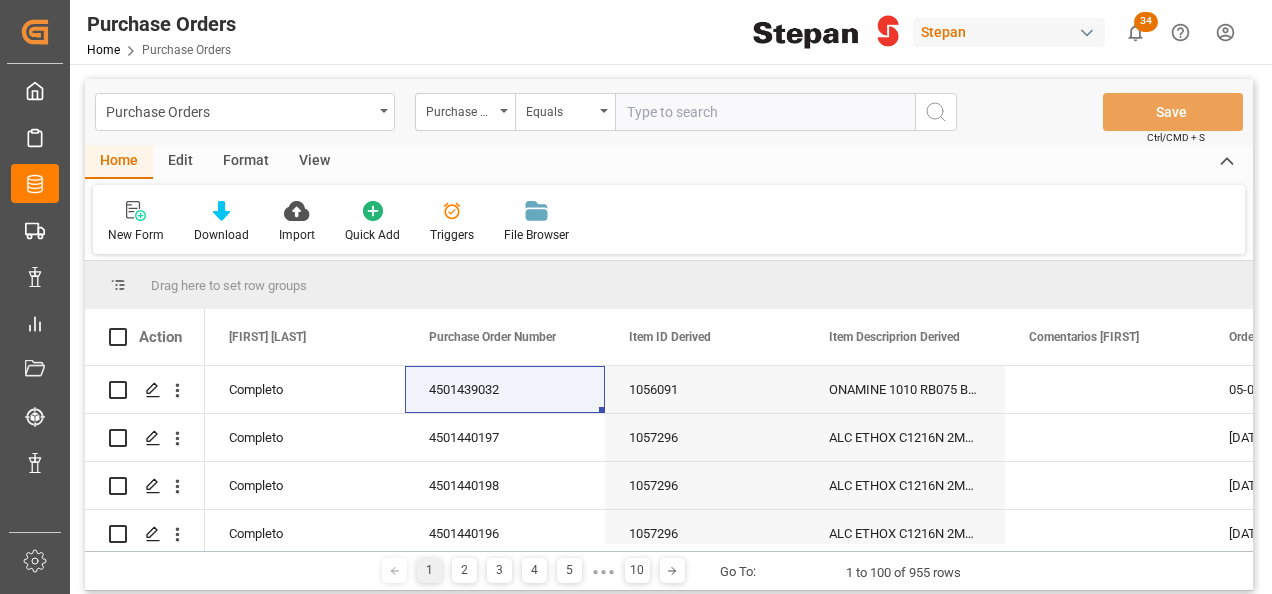 click at bounding box center [765, 112] 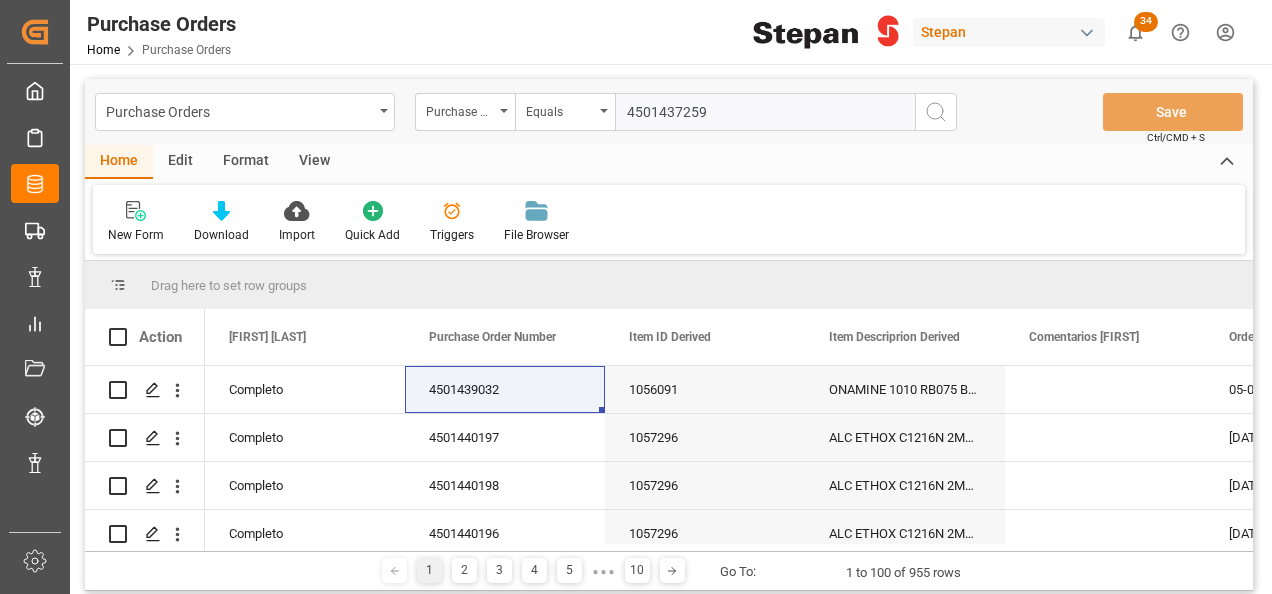 type on "4501437259" 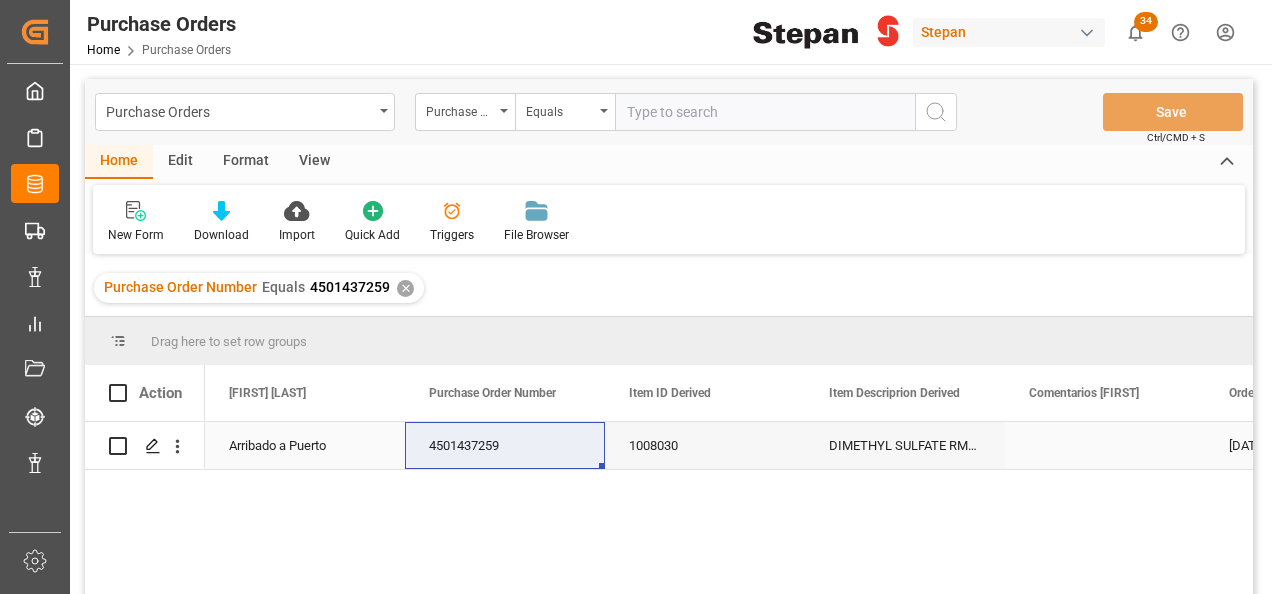 click on "Arribado a Puerto" at bounding box center [305, 446] 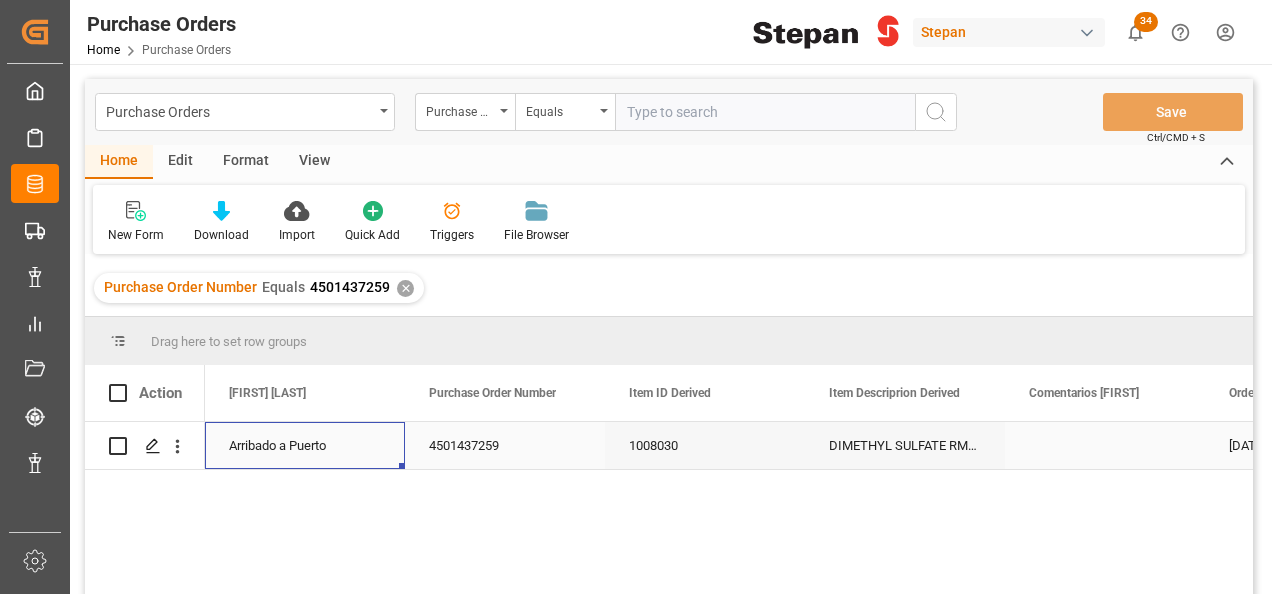 click on "Arribado a Puerto" at bounding box center [305, 446] 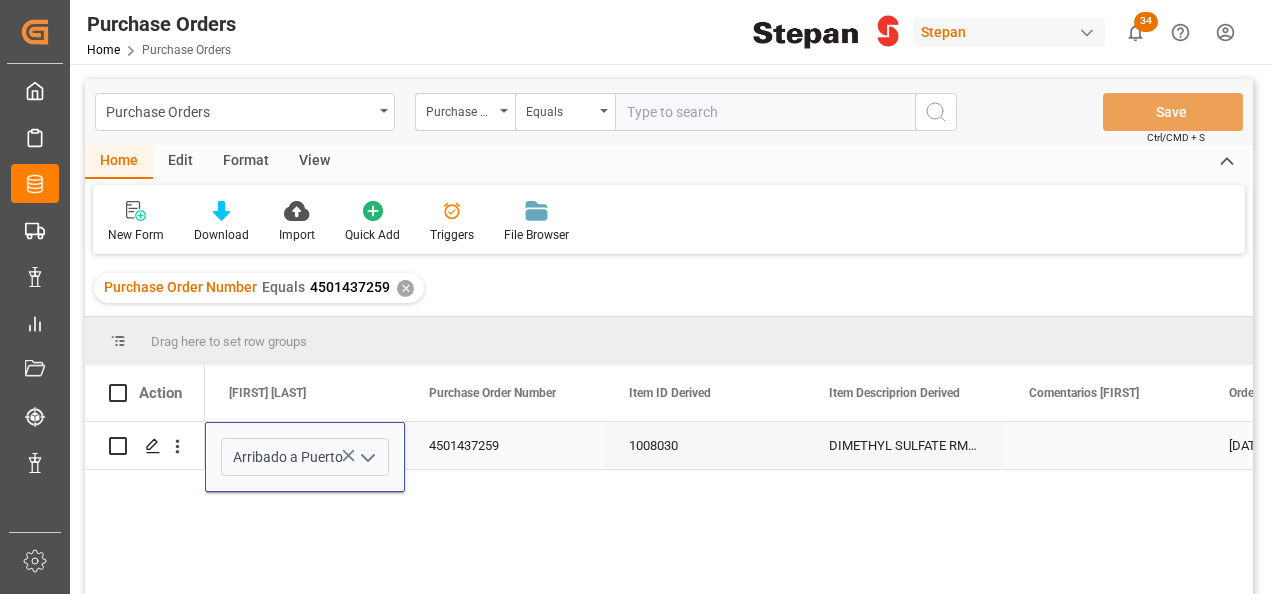 click at bounding box center (368, 458) 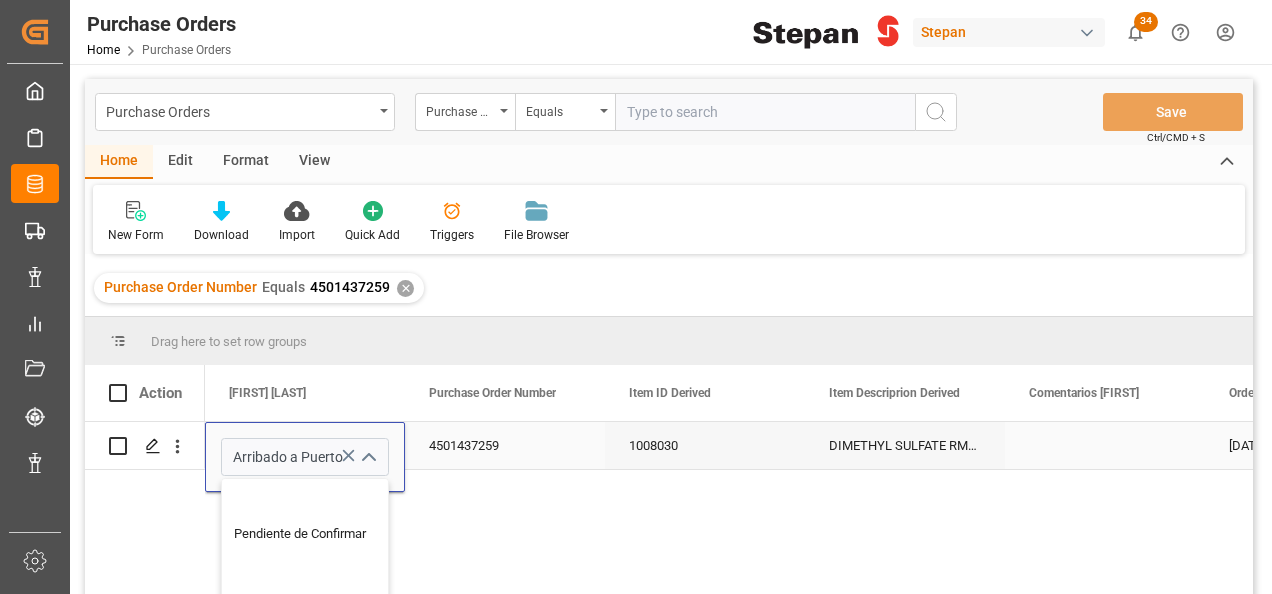 scroll, scrollTop: 470, scrollLeft: 0, axis: vertical 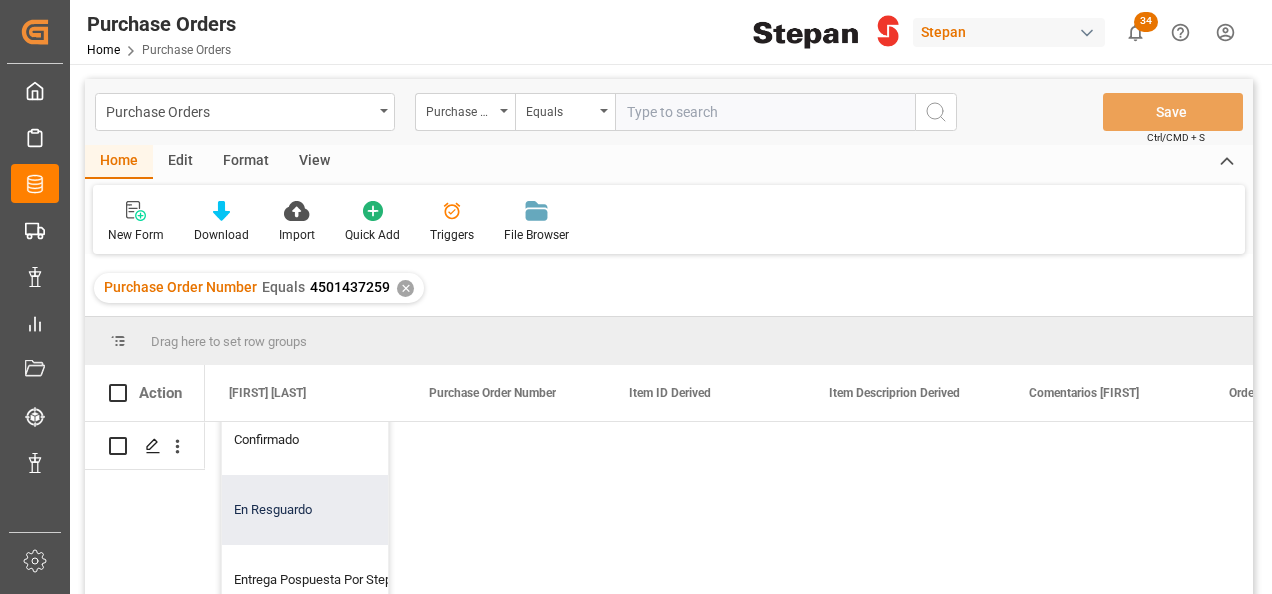 click on "En Resguardo" at bounding box center (320, 510) 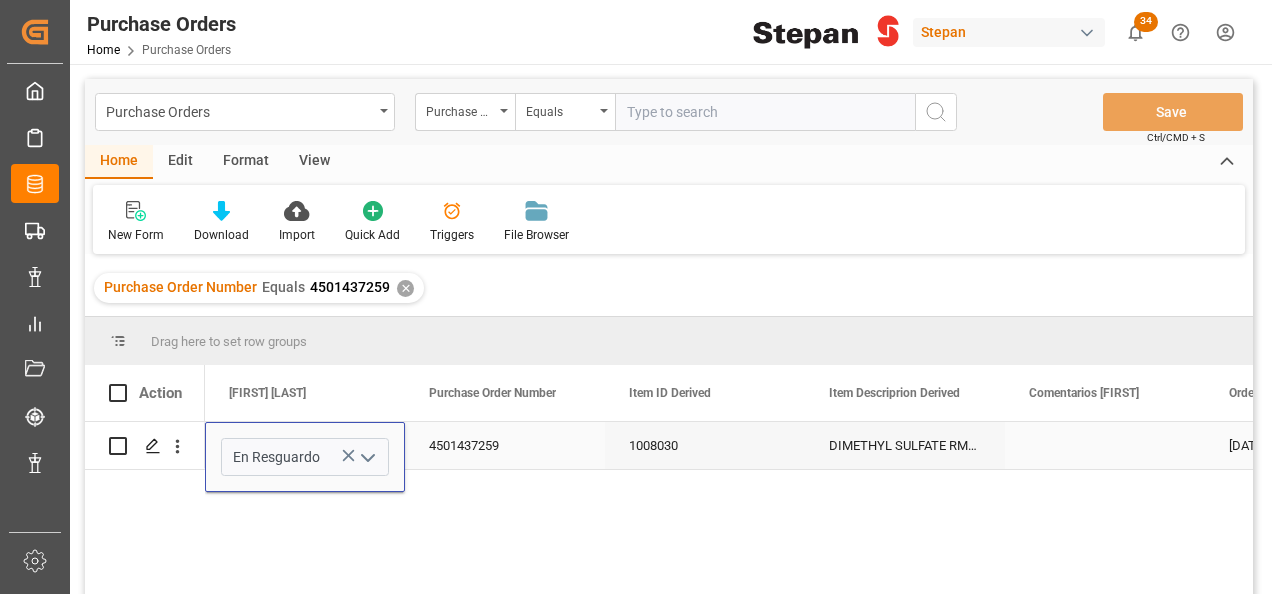 scroll, scrollTop: 0, scrollLeft: 0, axis: both 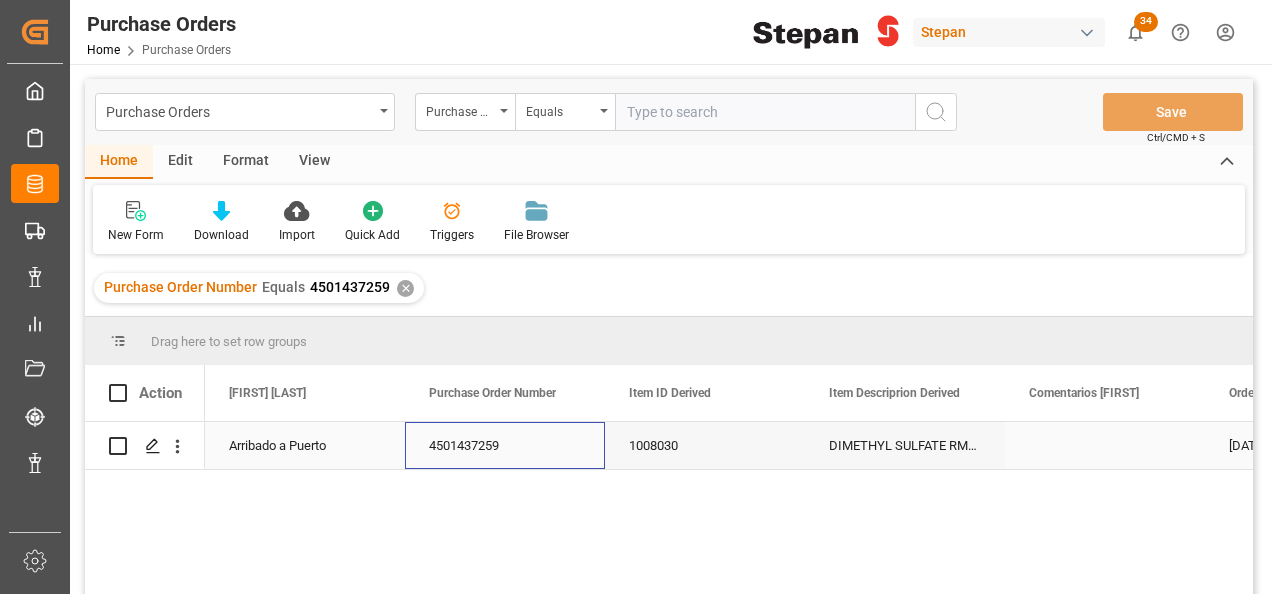 click on "4501437259" at bounding box center [505, 445] 